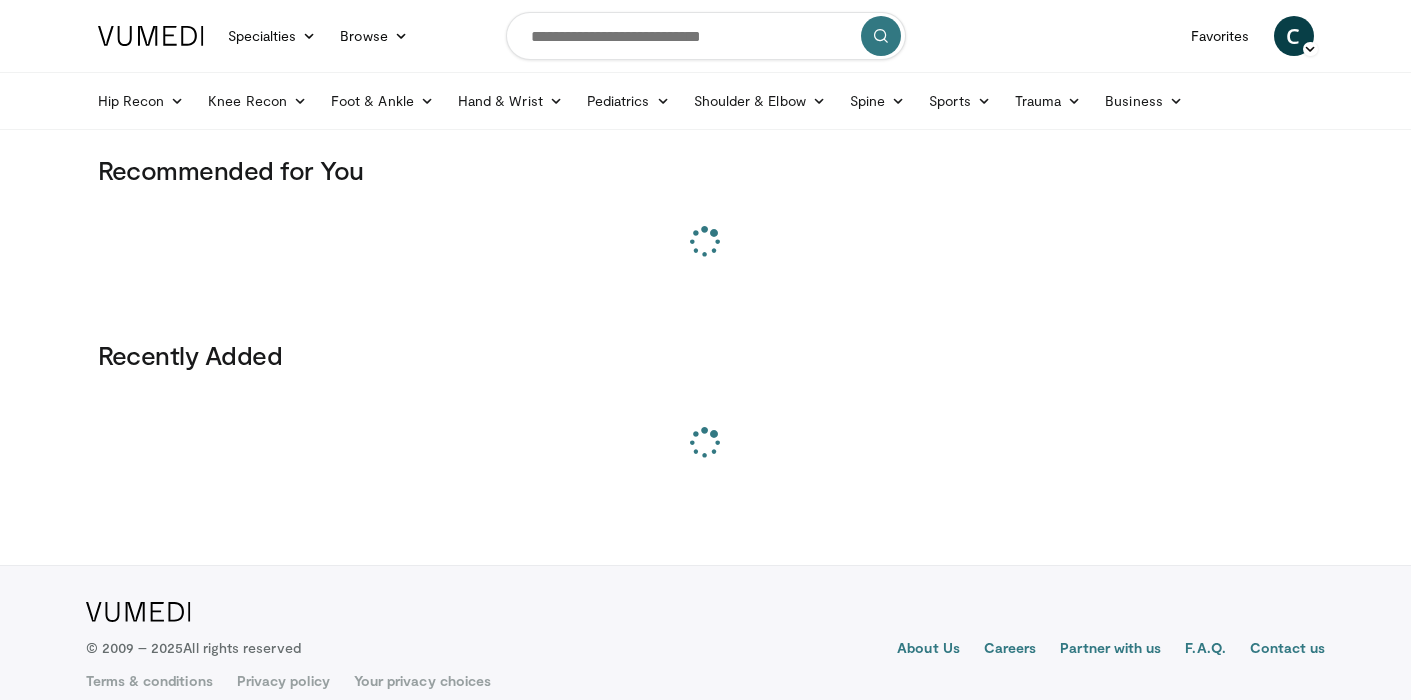 scroll, scrollTop: 0, scrollLeft: 0, axis: both 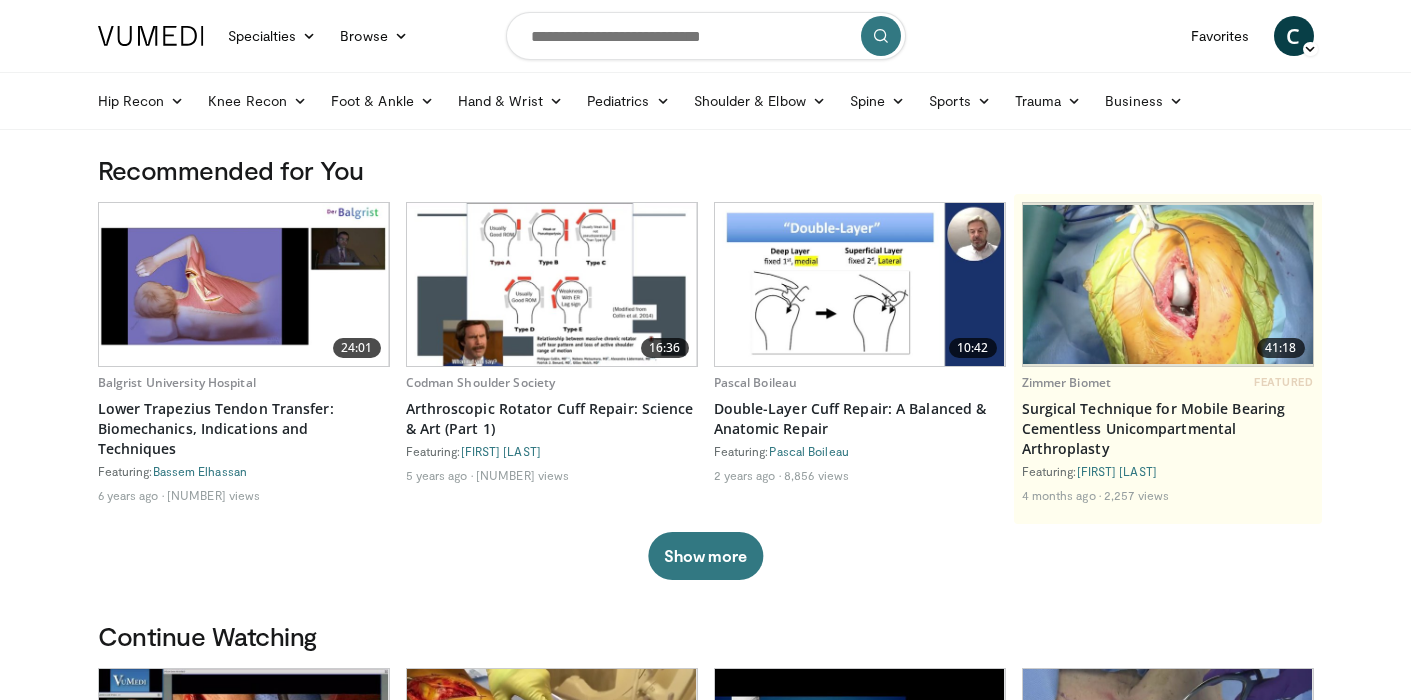 click at bounding box center (706, 36) 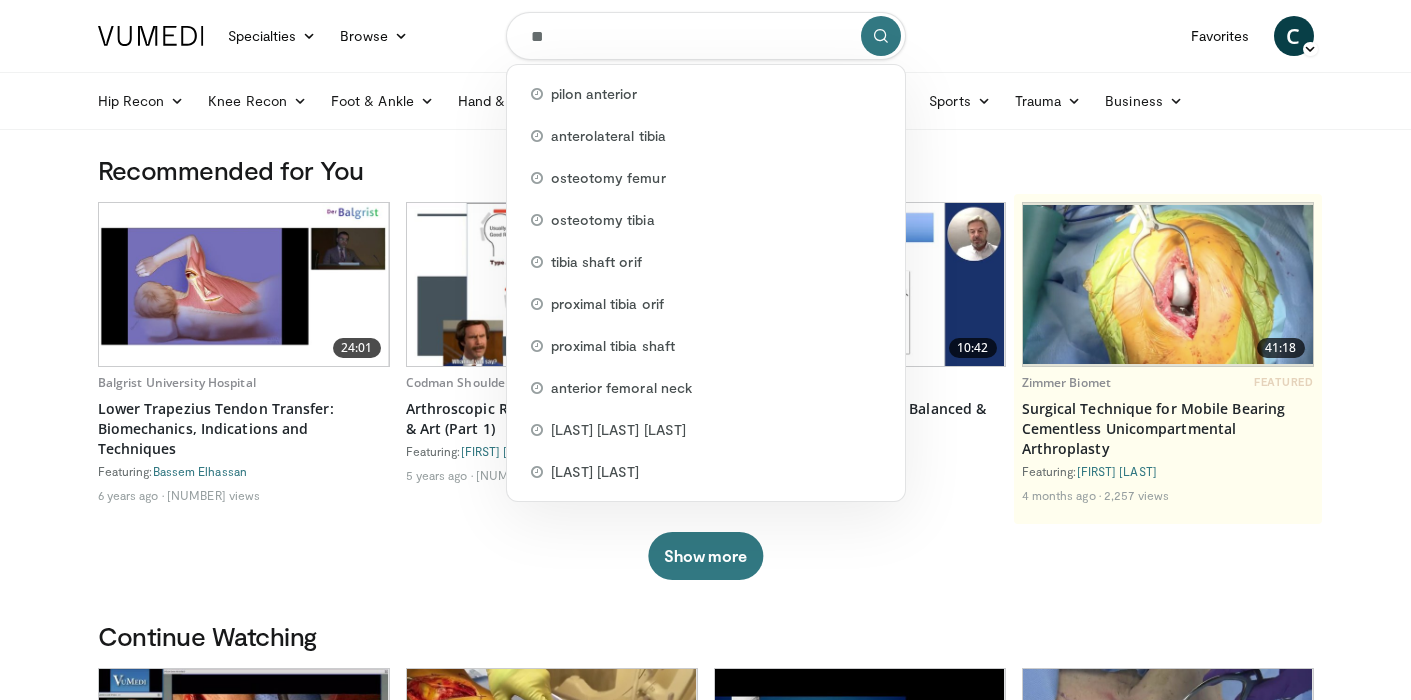 type on "*" 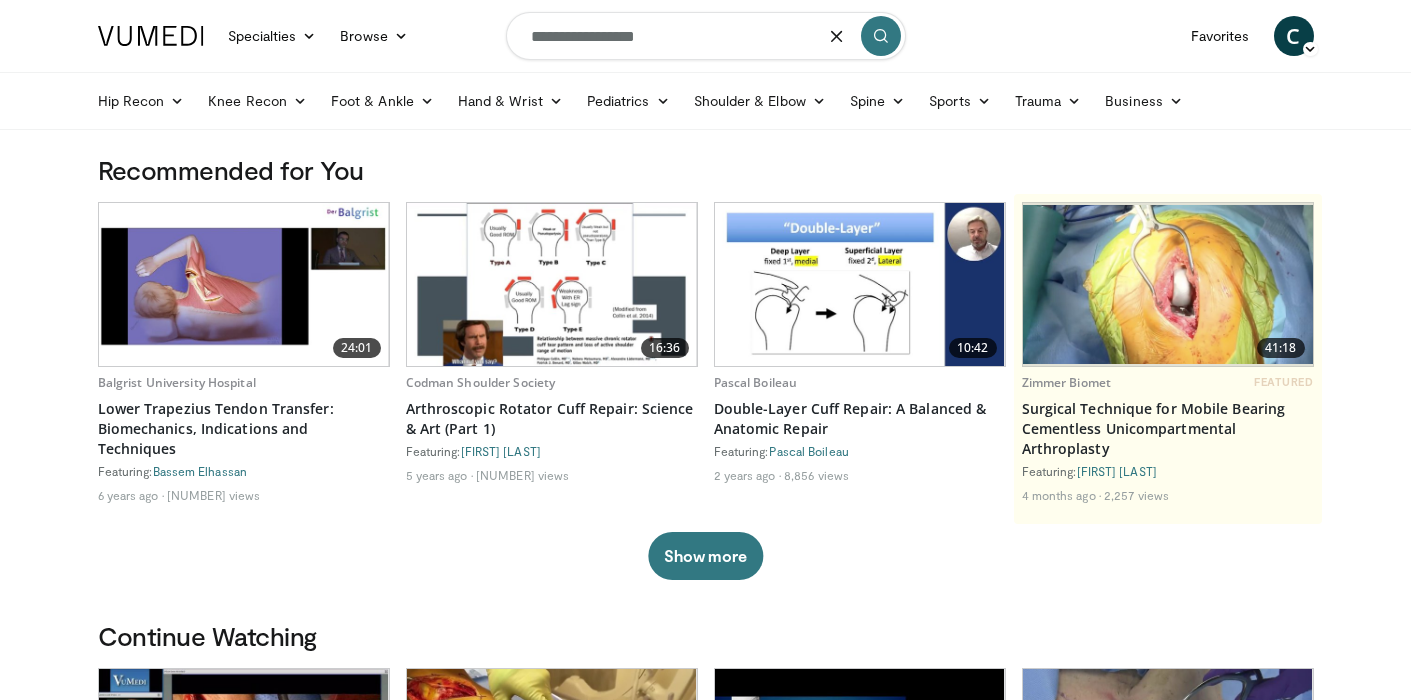 type on "**********" 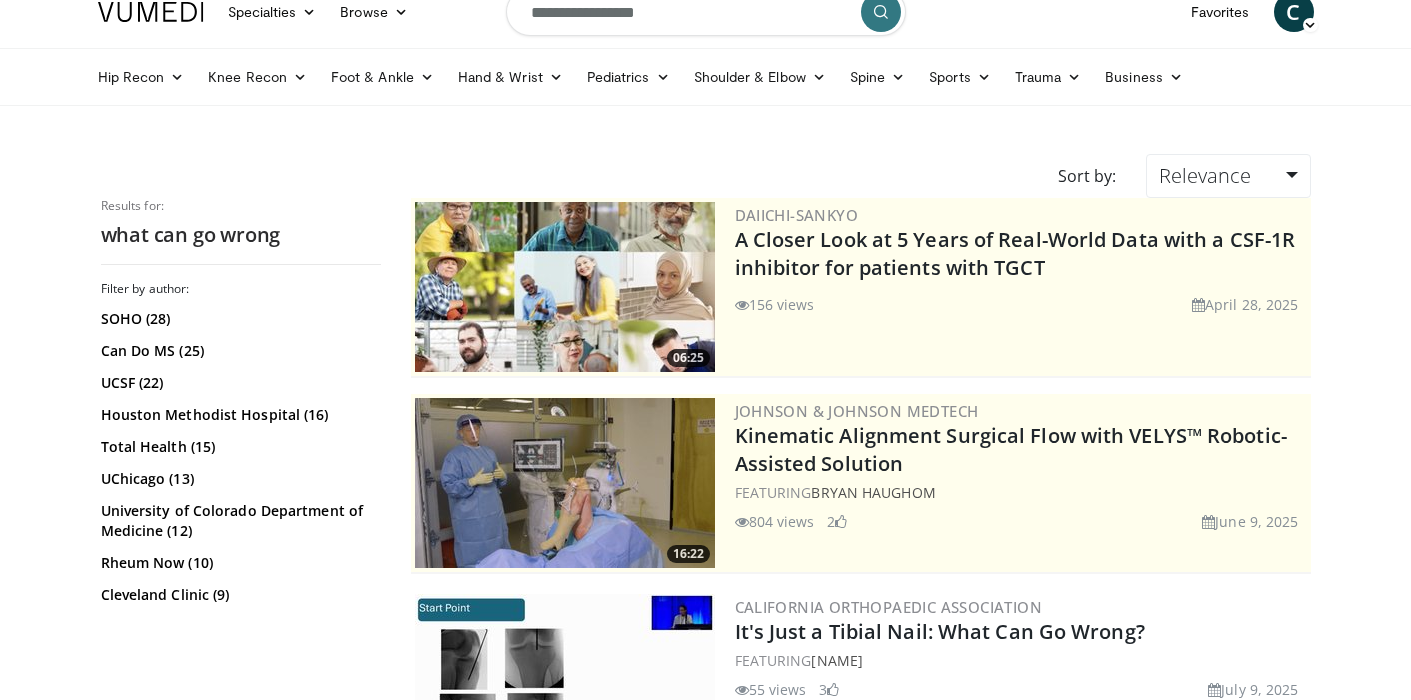 scroll, scrollTop: 0, scrollLeft: 0, axis: both 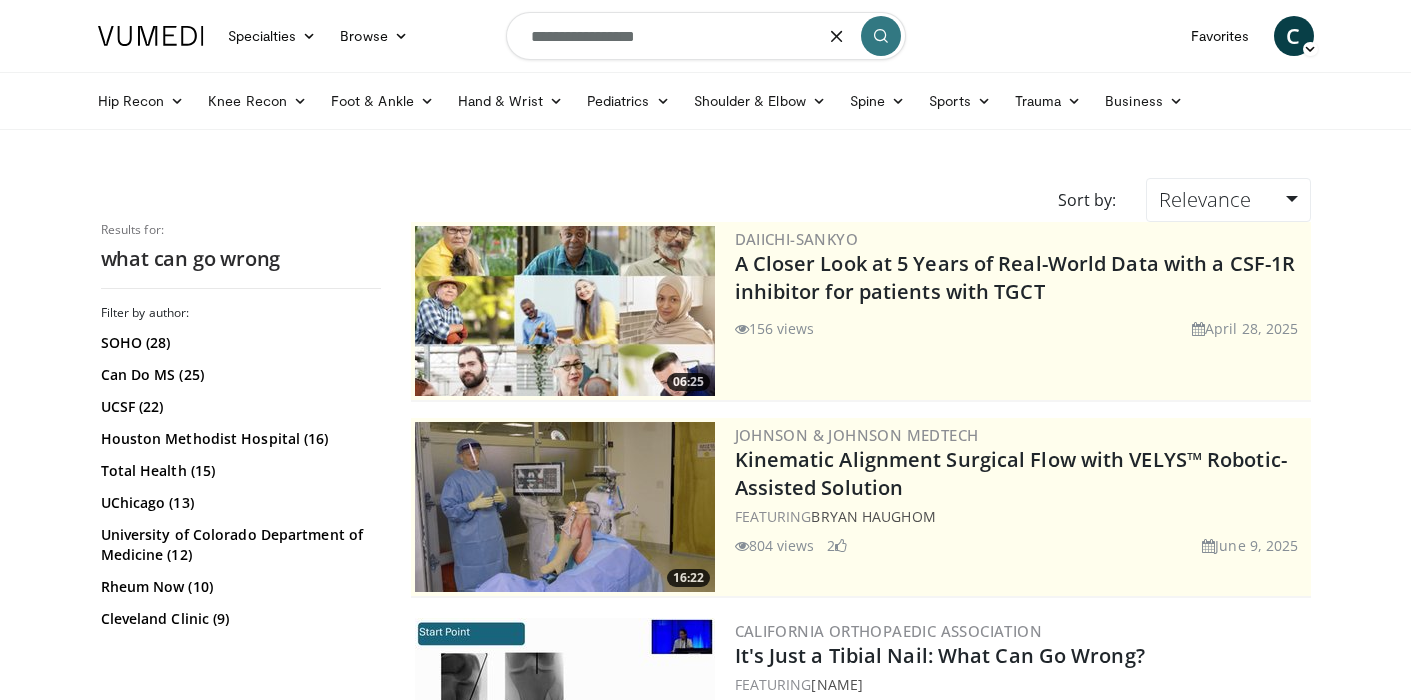 click on "**********" at bounding box center [706, 36] 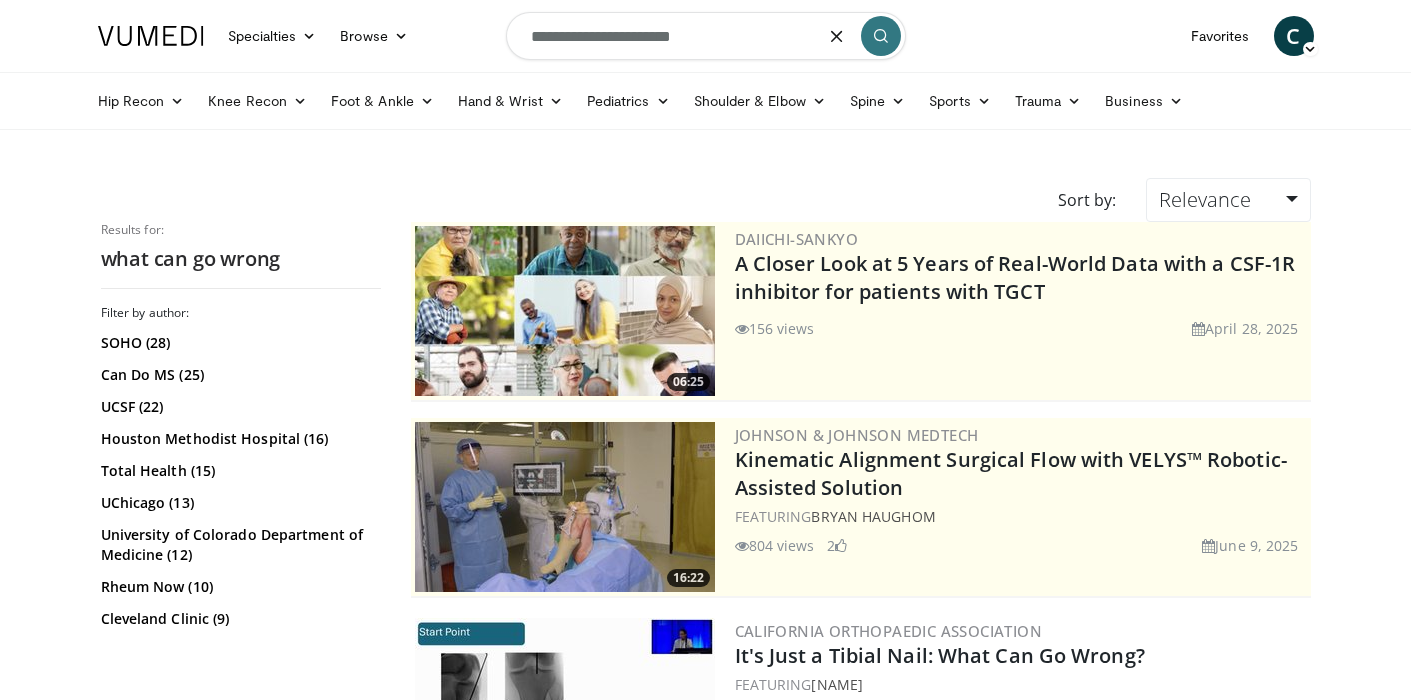 type on "**********" 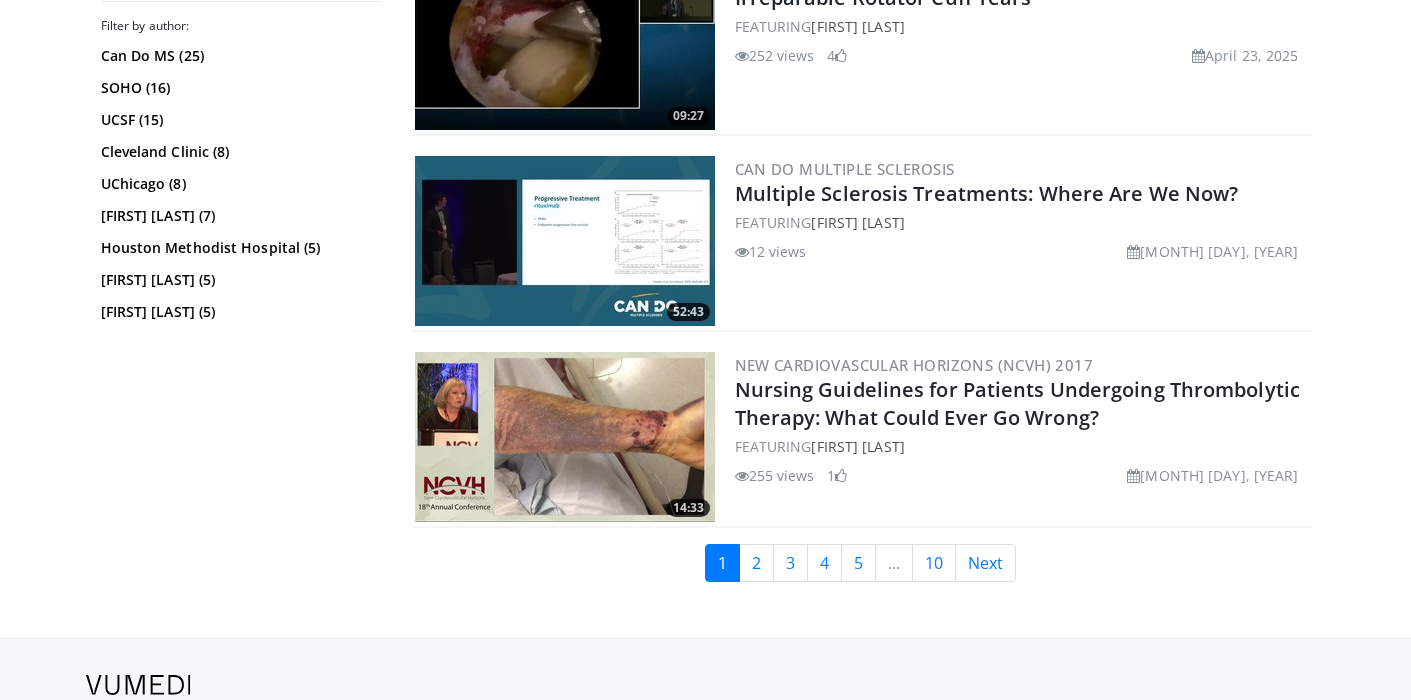 scroll, scrollTop: 5025, scrollLeft: 0, axis: vertical 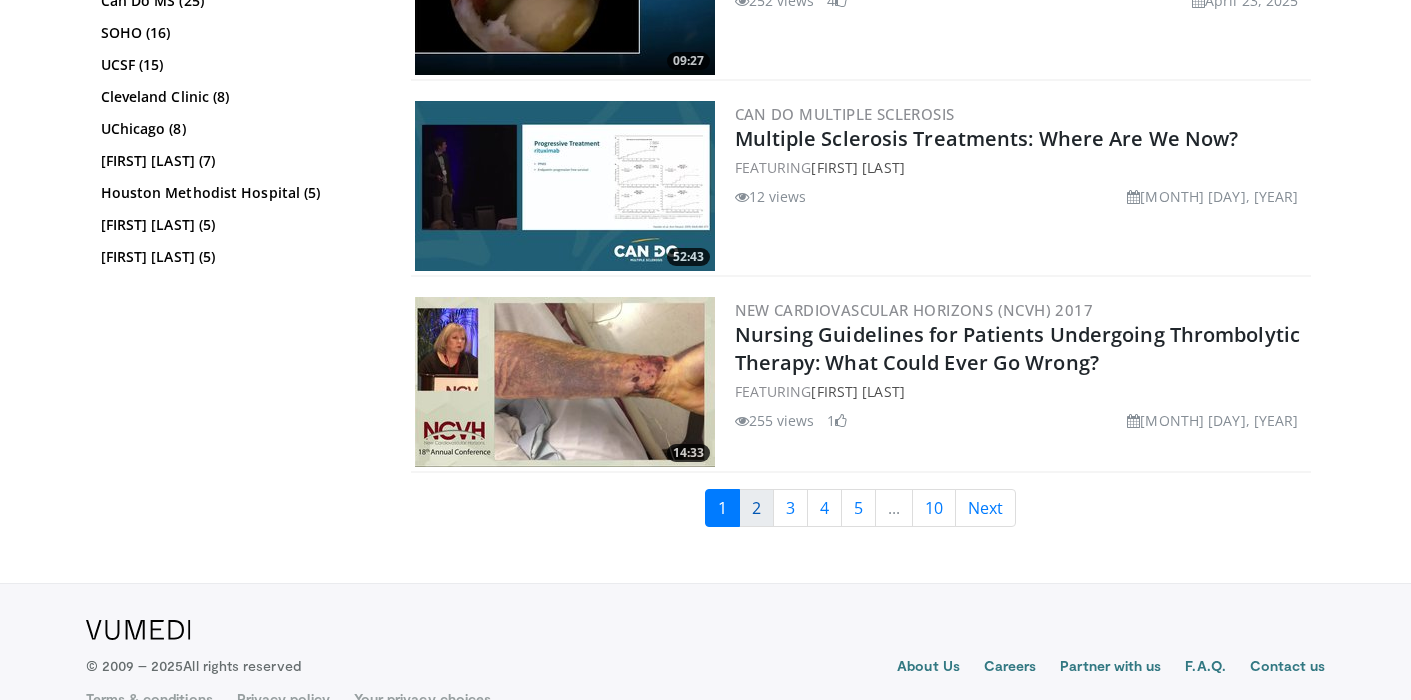 click on "2" at bounding box center [756, 508] 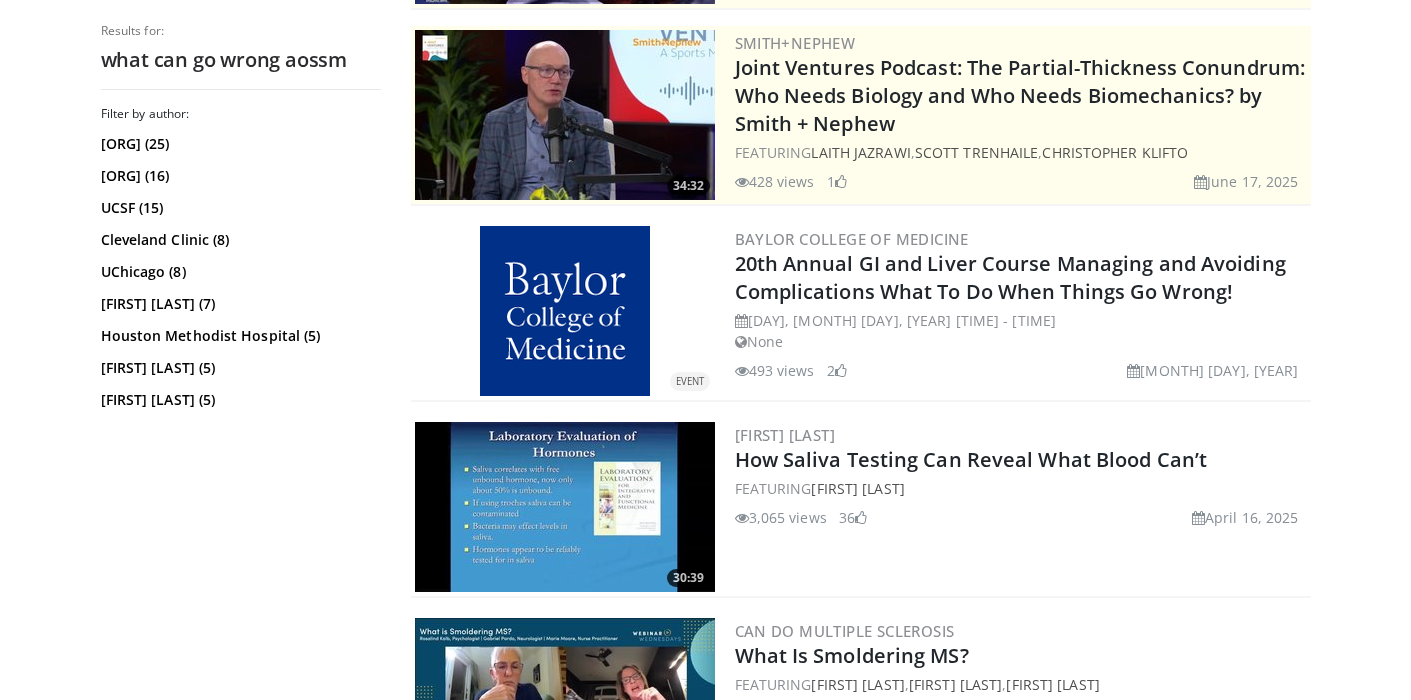 scroll, scrollTop: 0, scrollLeft: 0, axis: both 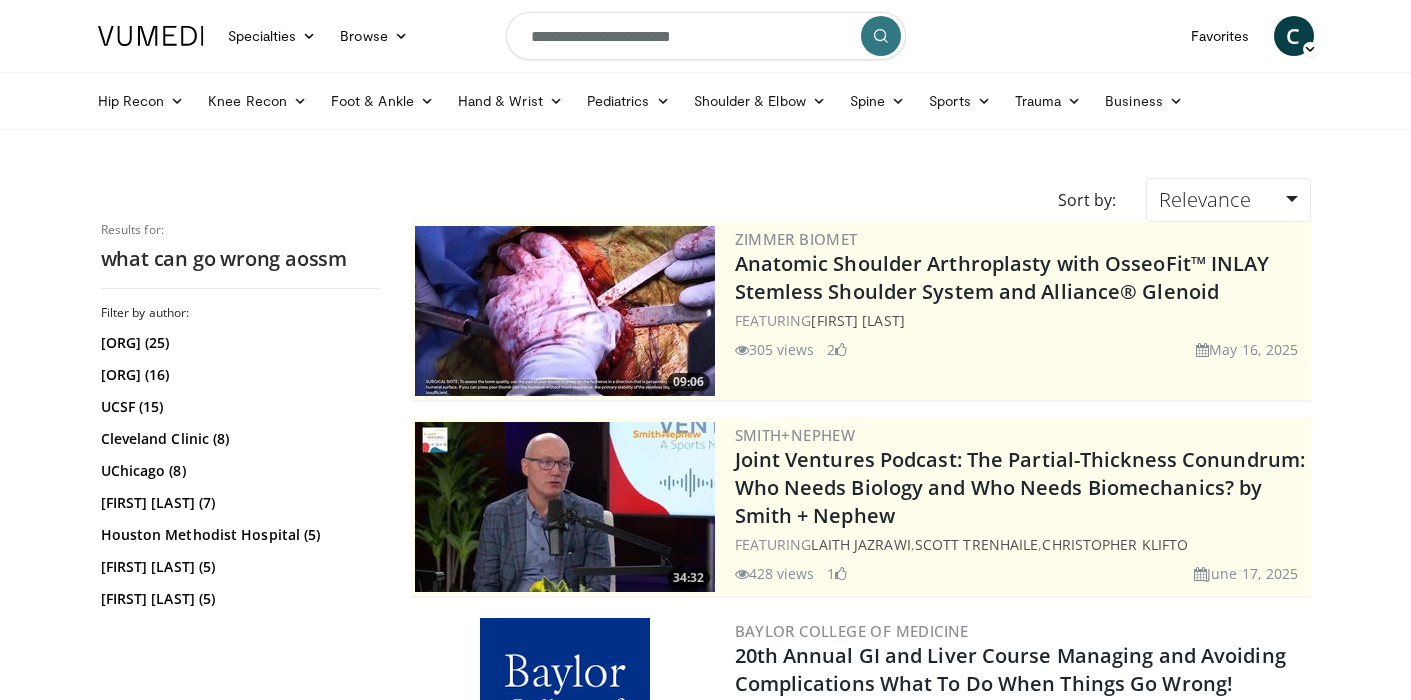 click on "**********" at bounding box center (706, 36) 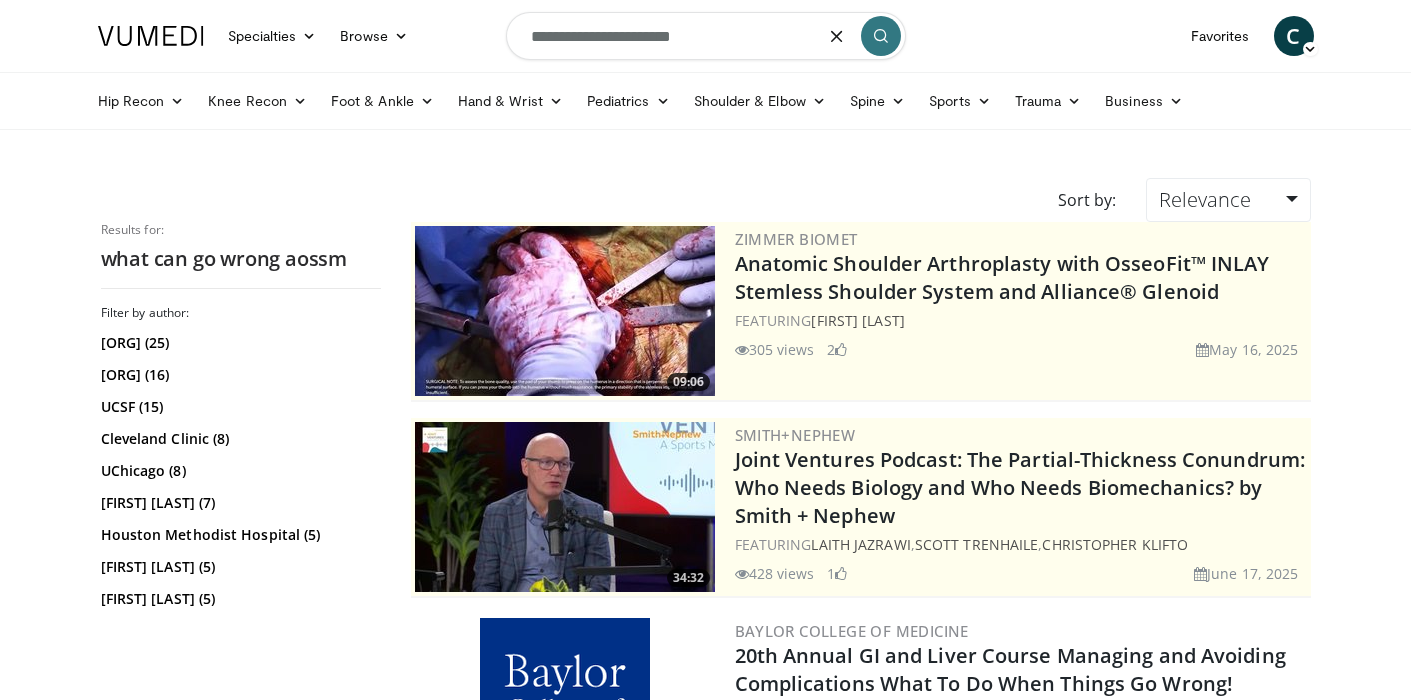 drag, startPoint x: 665, startPoint y: 37, endPoint x: 187, endPoint y: -40, distance: 484.16217 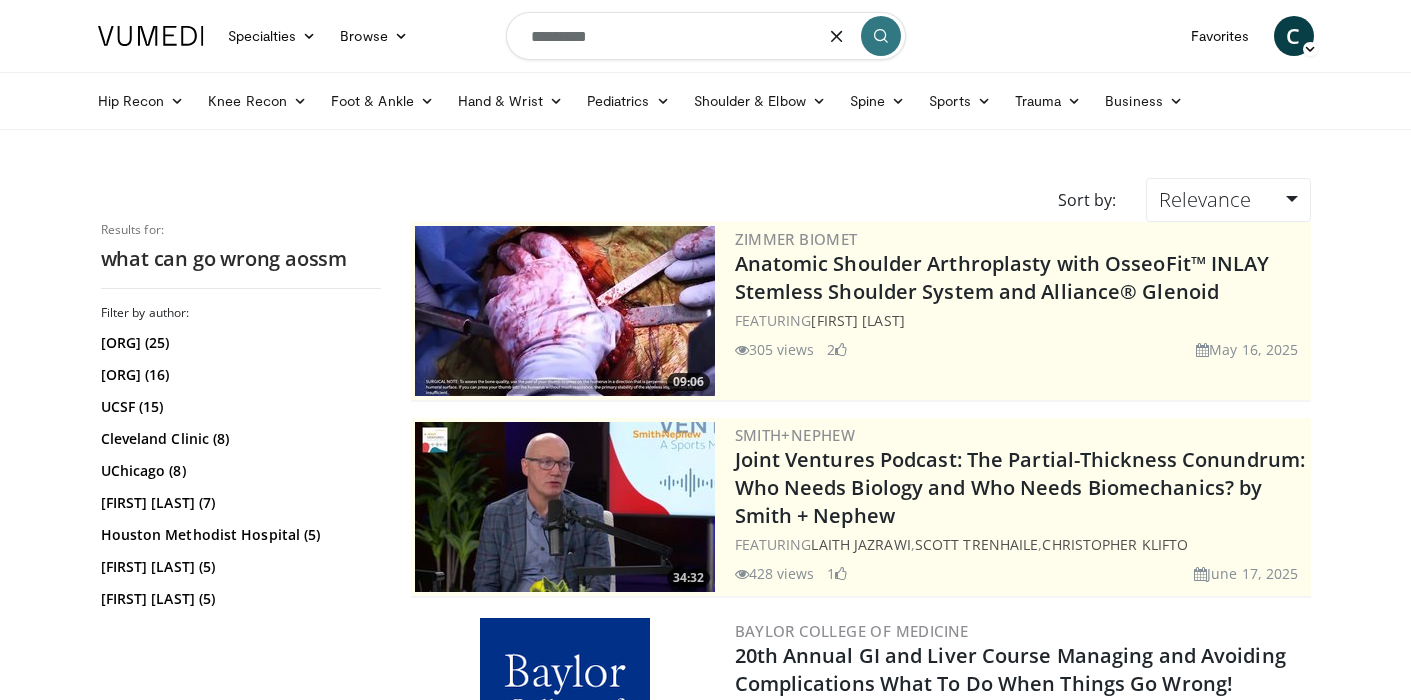 type on "*********" 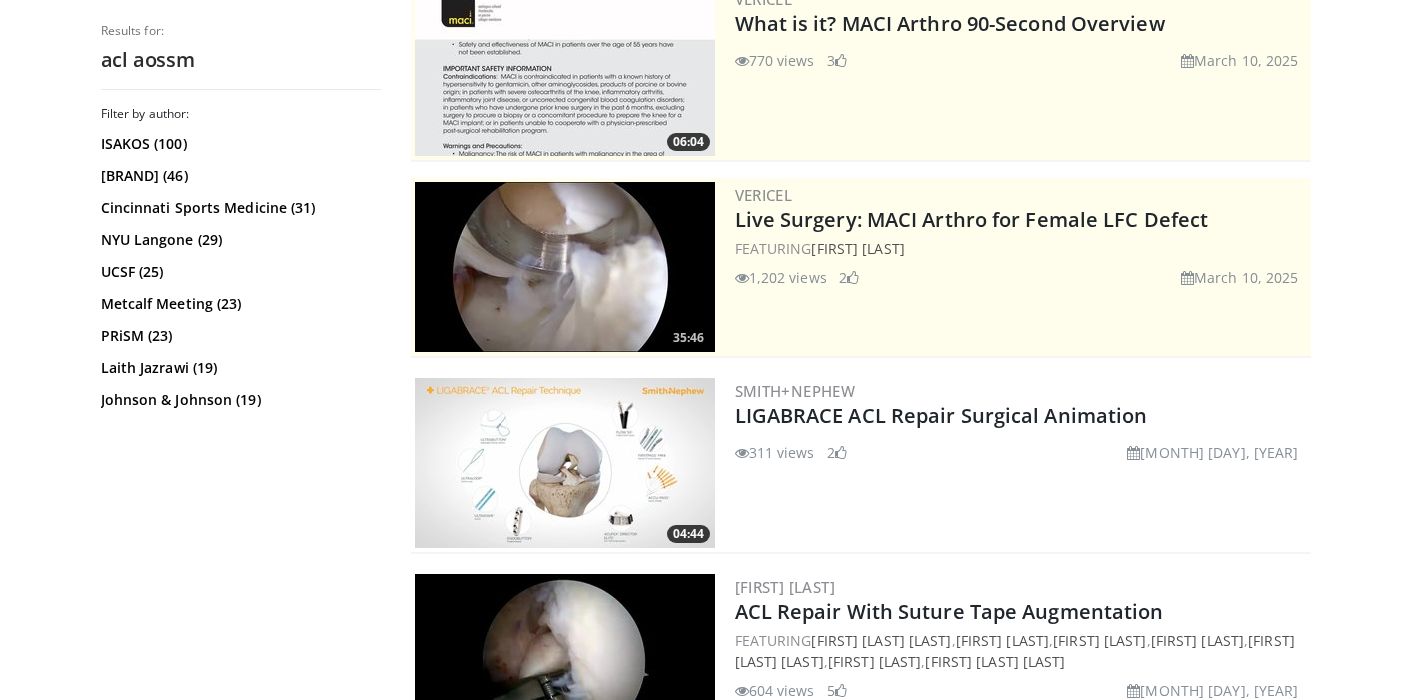 scroll, scrollTop: 0, scrollLeft: 0, axis: both 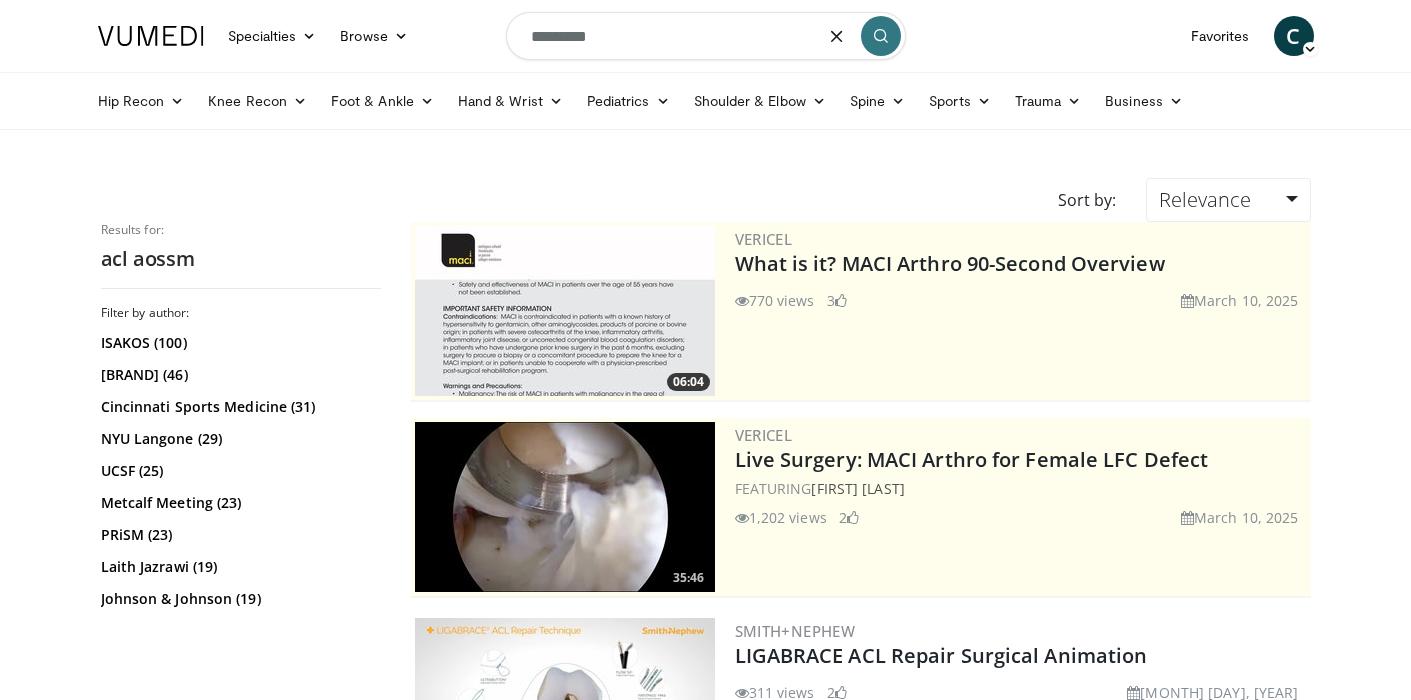 click on "*********" at bounding box center (706, 36) 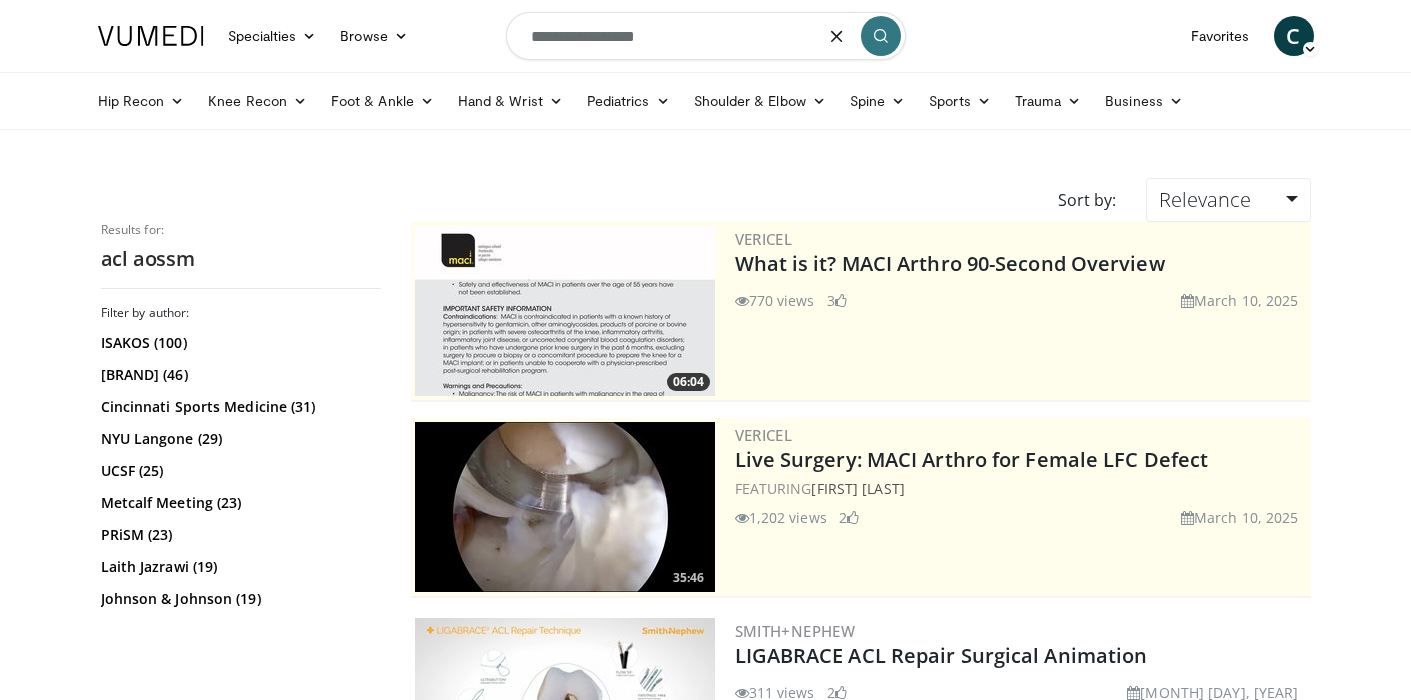 type on "**********" 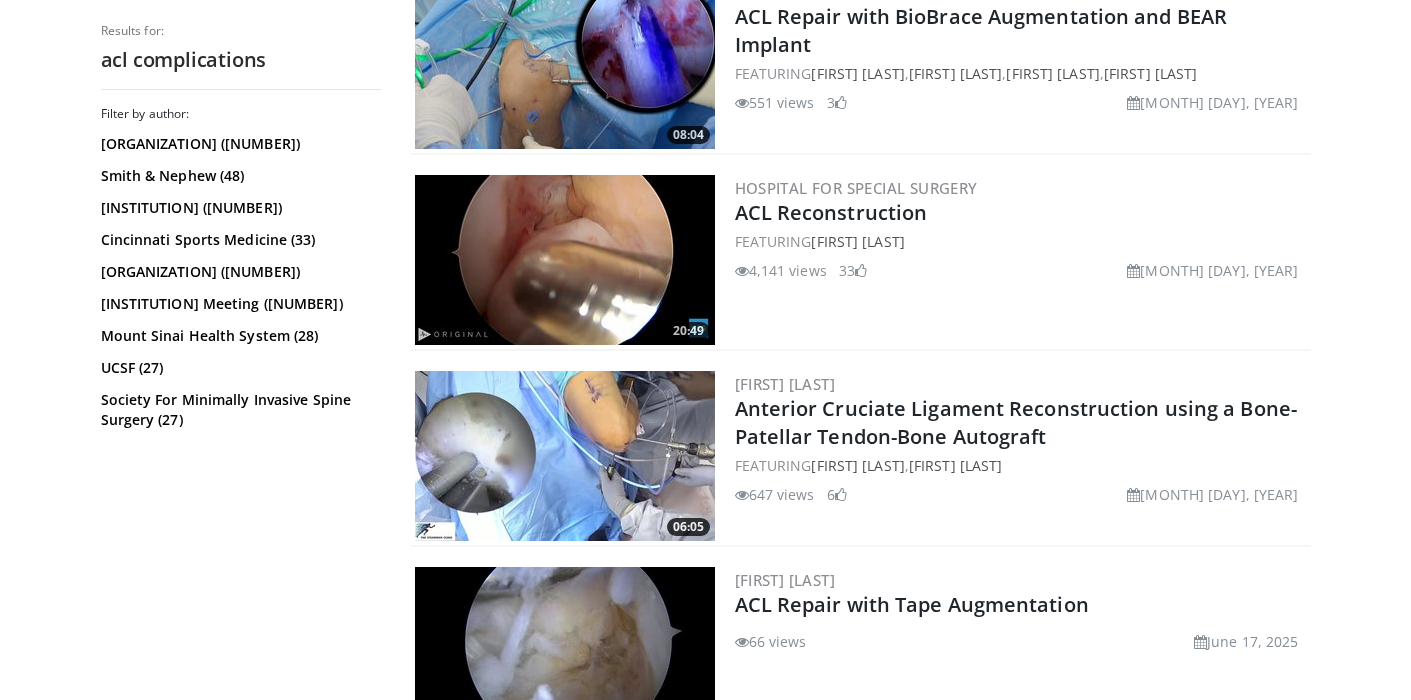 scroll, scrollTop: 4061, scrollLeft: 0, axis: vertical 